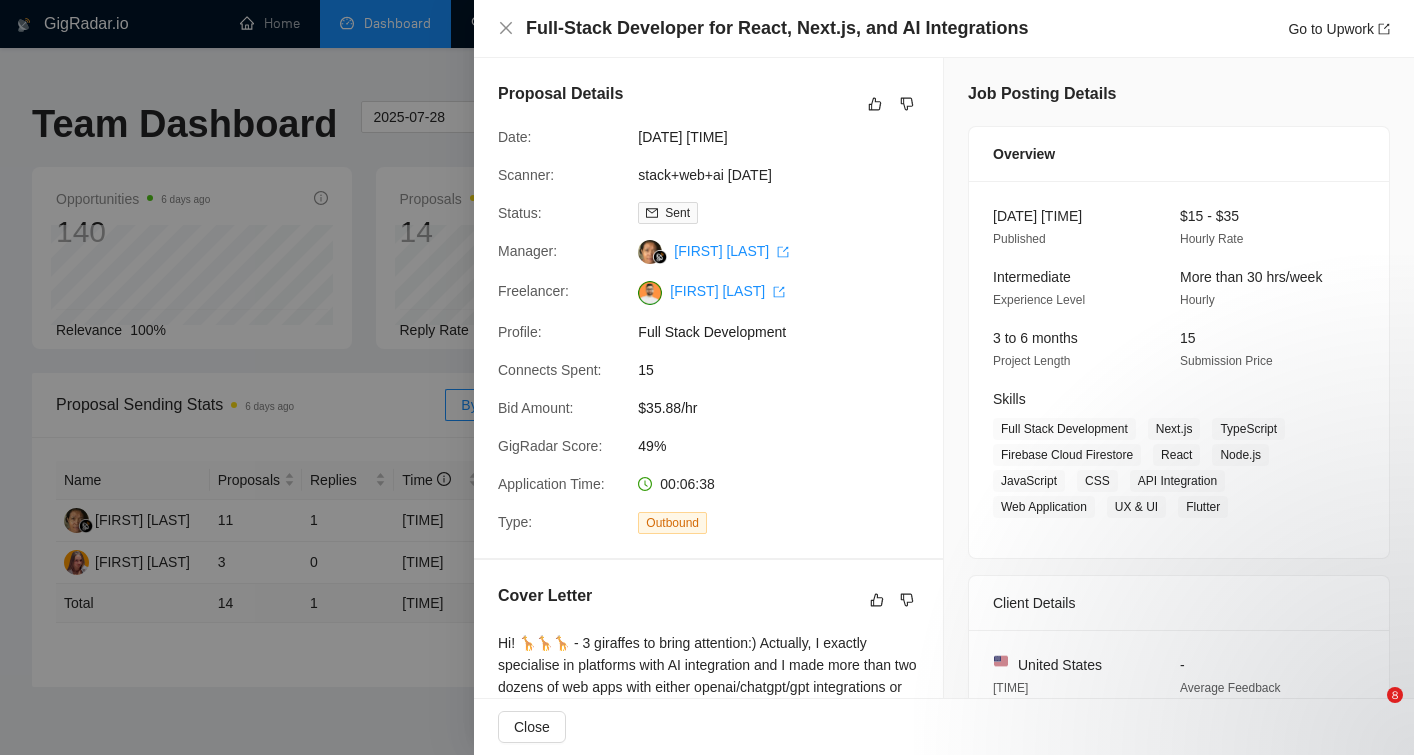 scroll, scrollTop: 678, scrollLeft: 0, axis: vertical 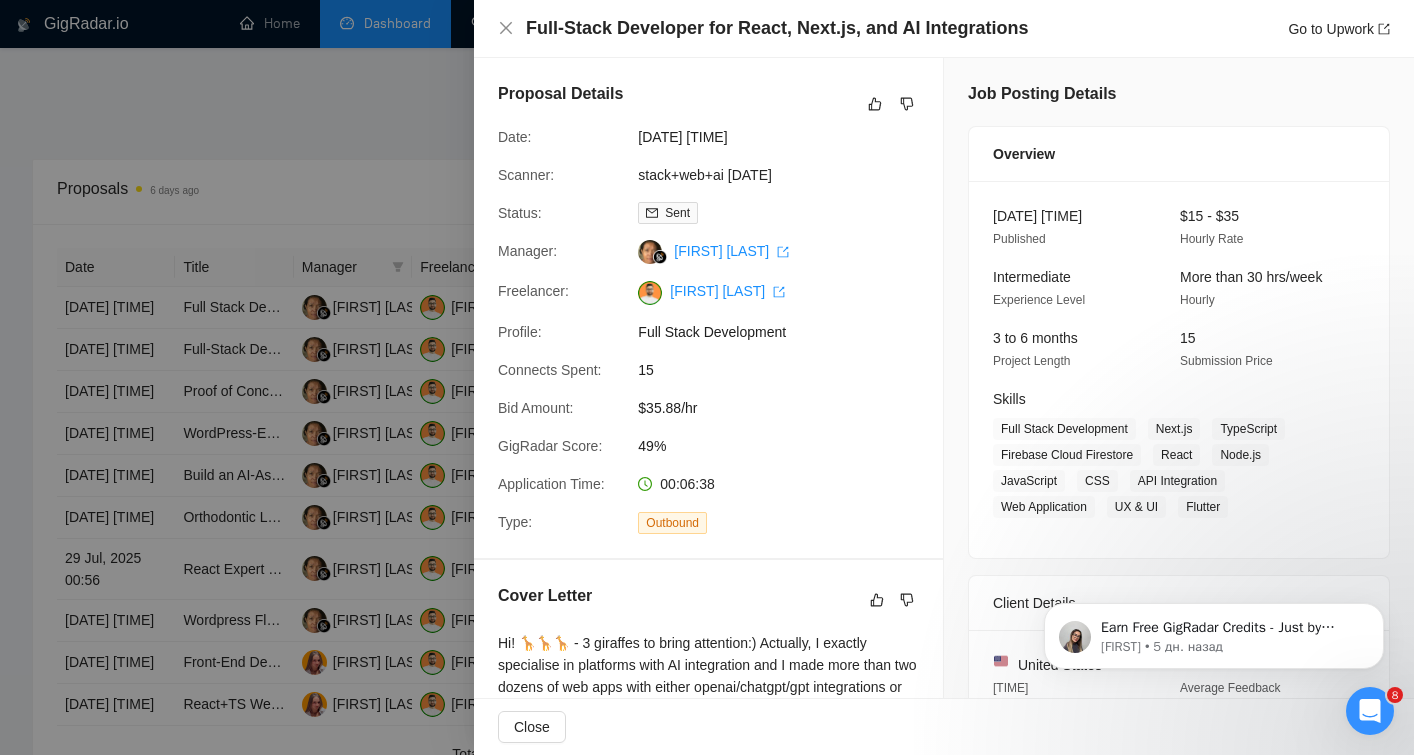 click at bounding box center (707, 377) 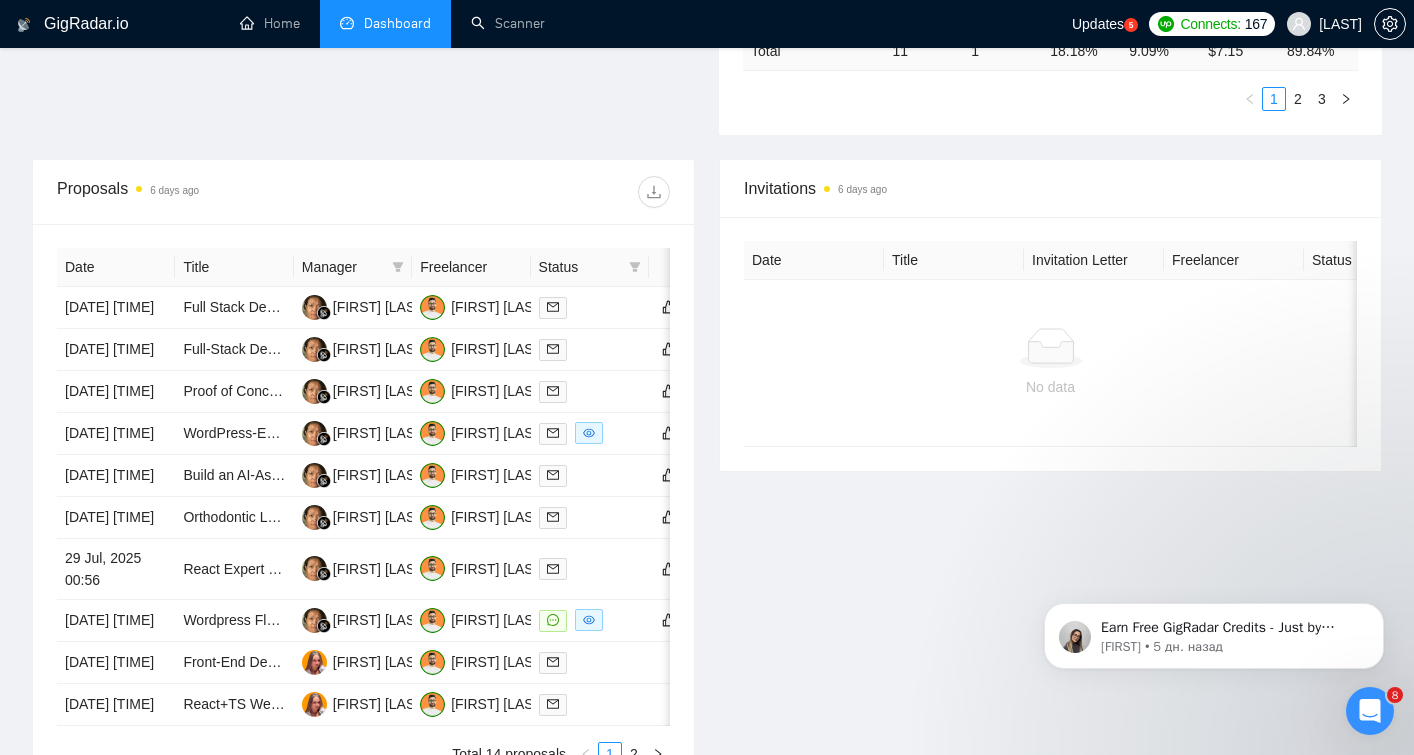 click on "Dashboard" at bounding box center (397, 23) 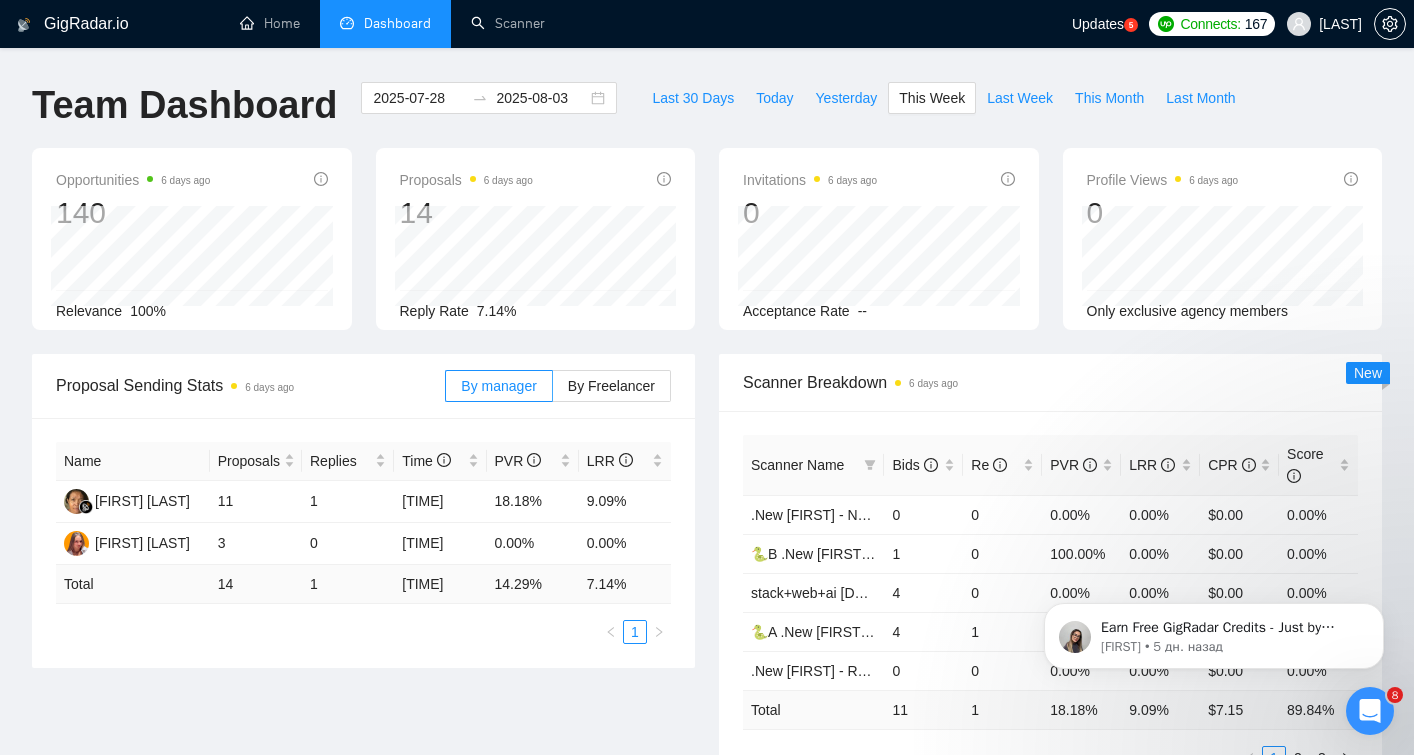 scroll, scrollTop: 0, scrollLeft: 0, axis: both 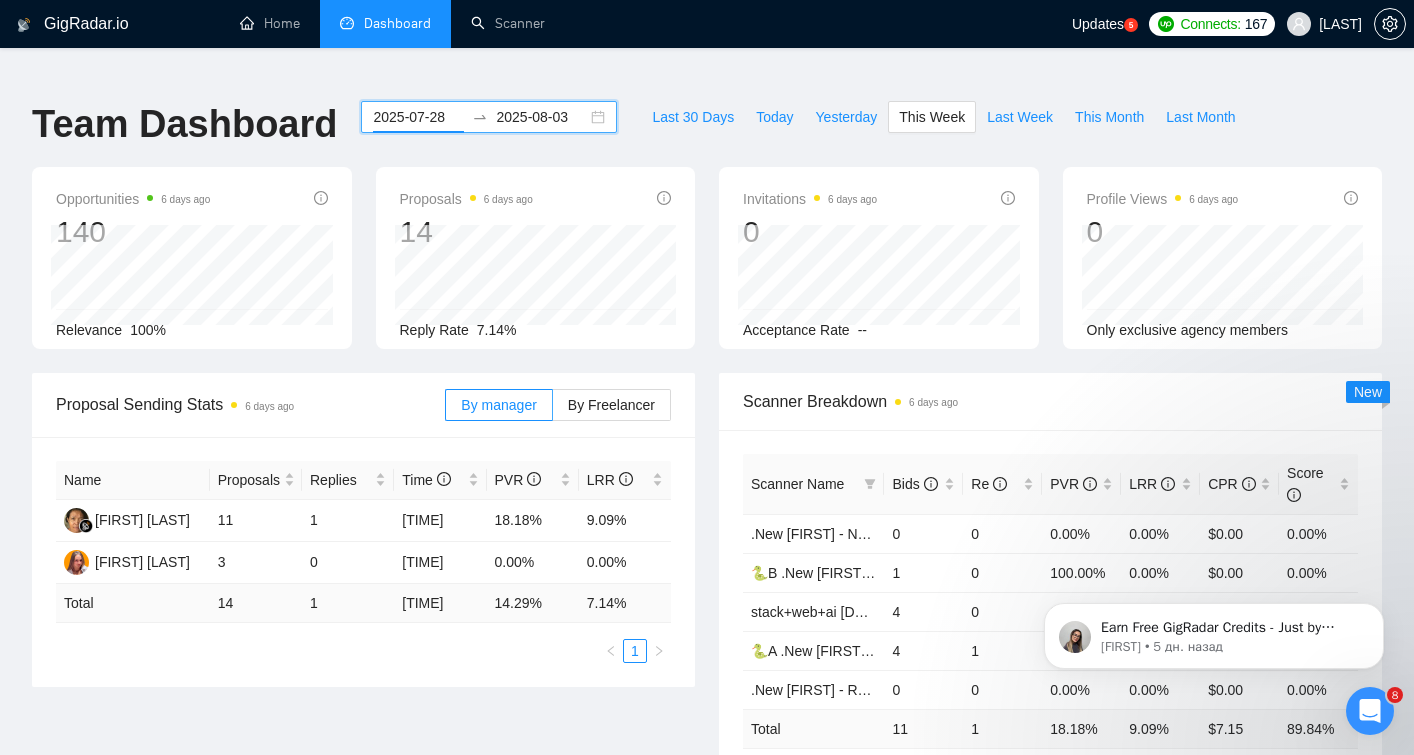 click on "2025-07-28" at bounding box center (418, 117) 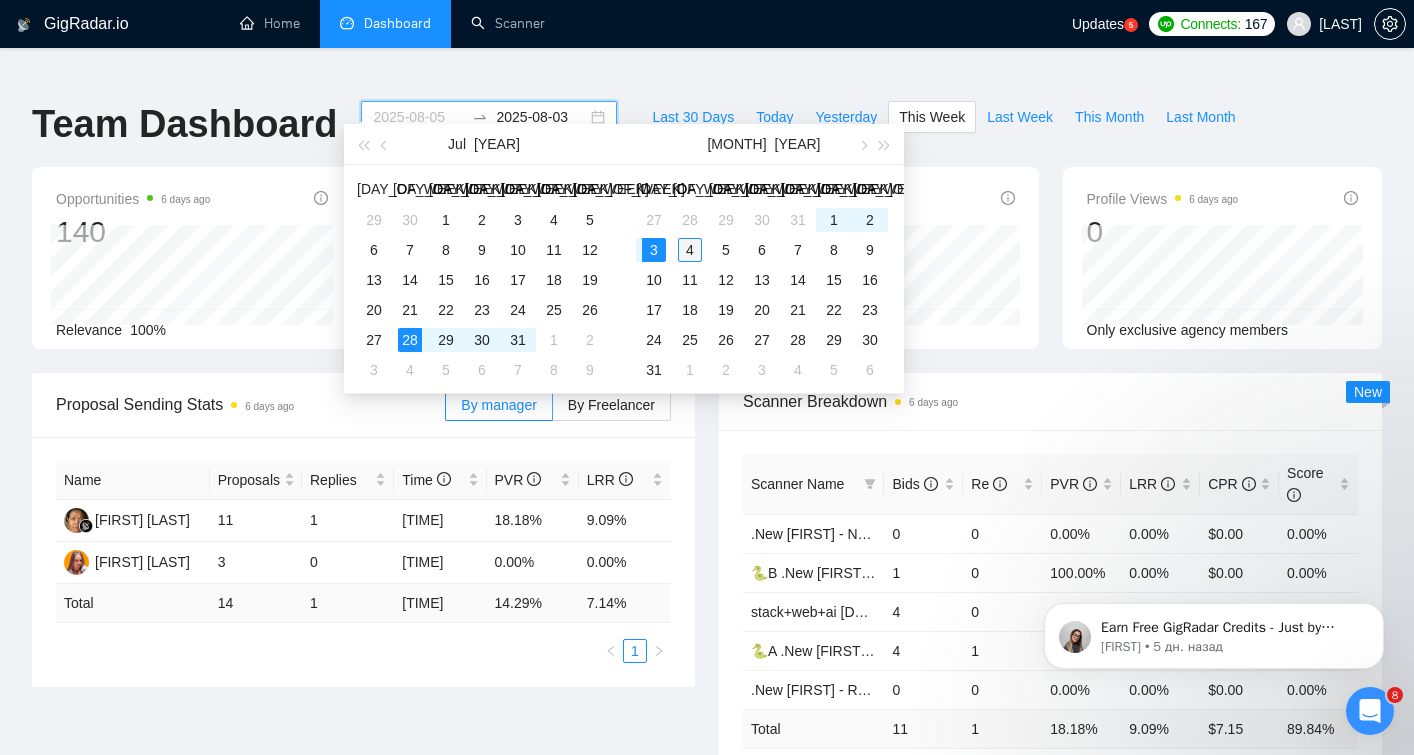 type on "2025-08-04" 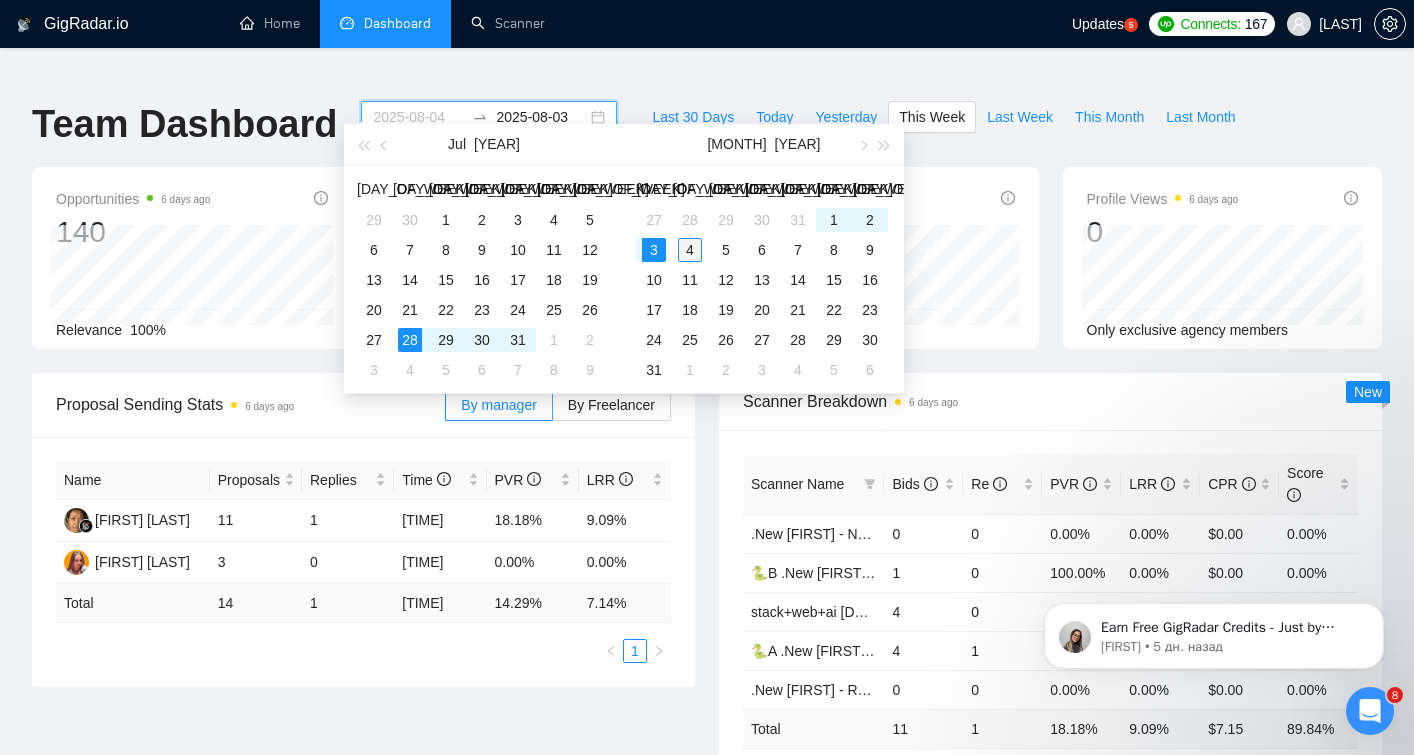 click on "4" at bounding box center (690, 250) 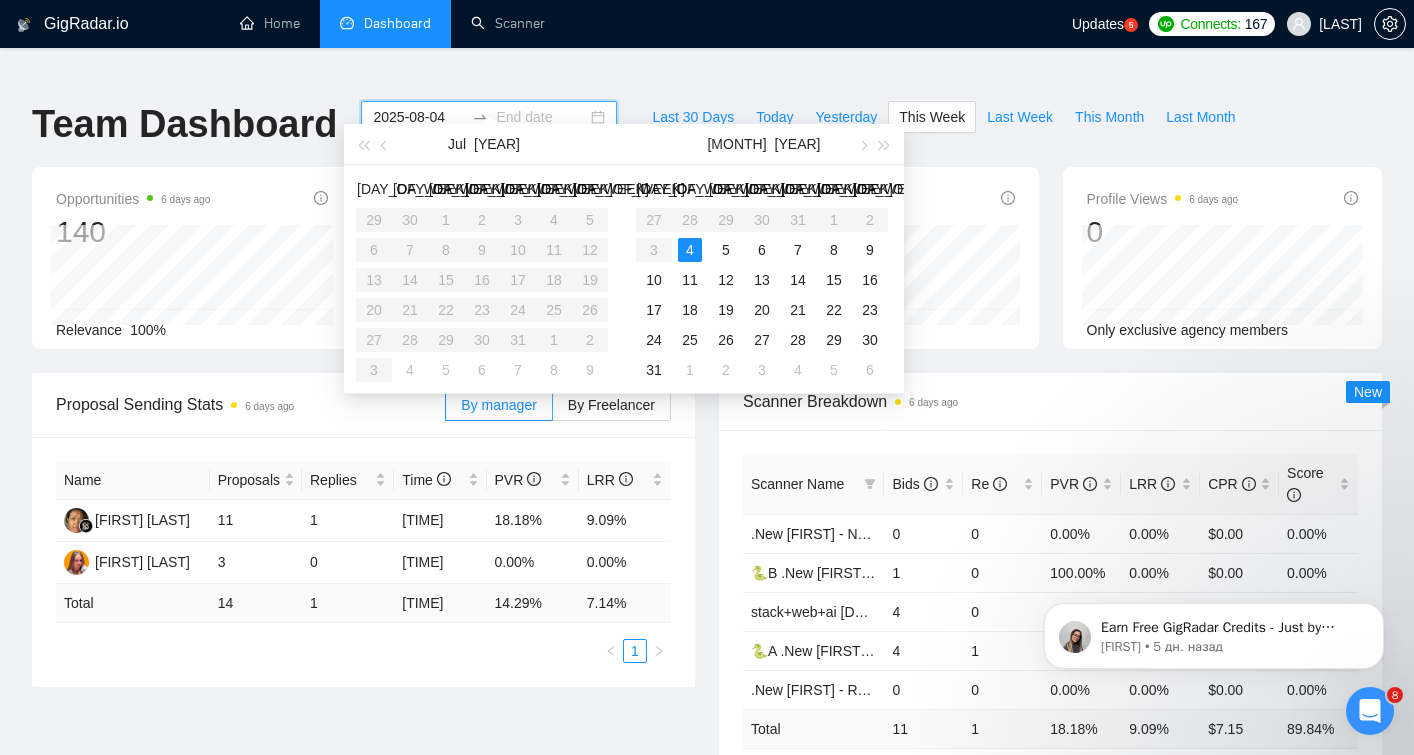 type on "2025-08-04" 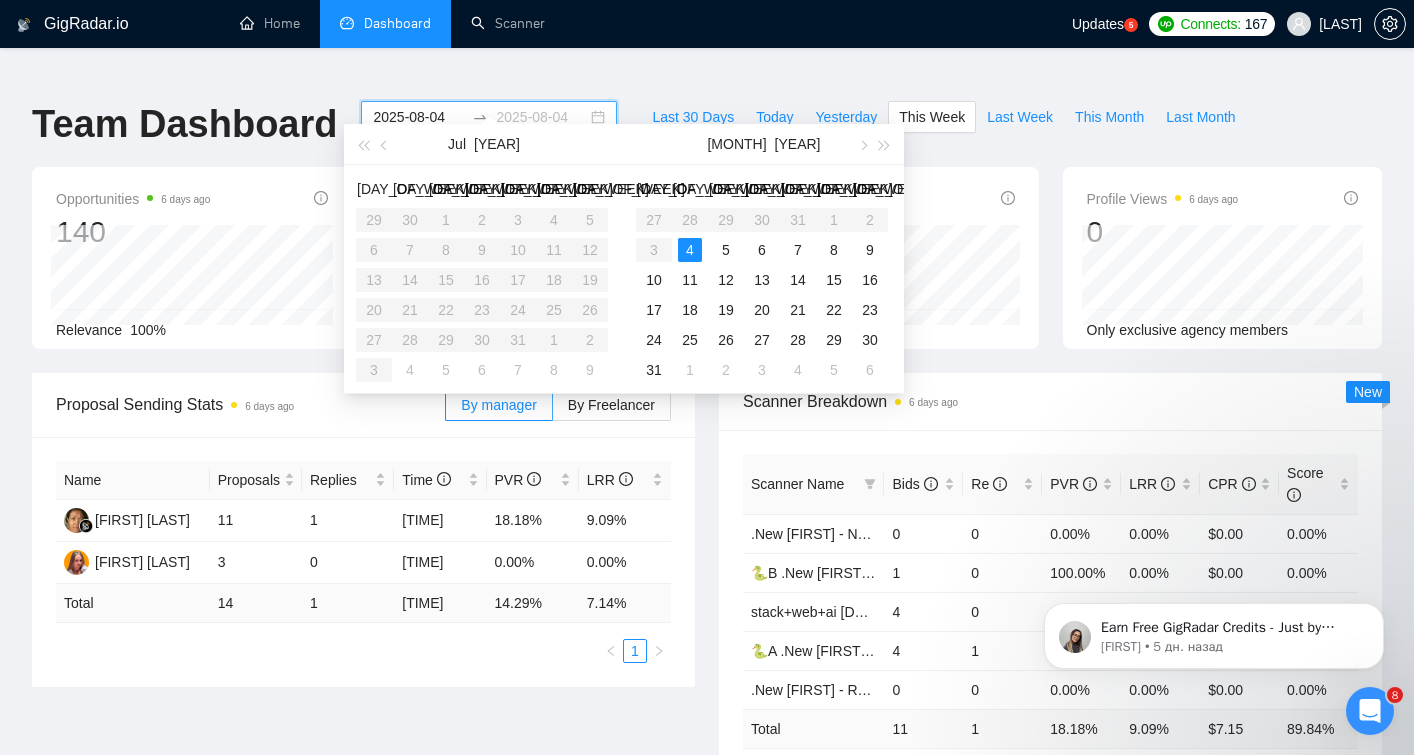 click on "4" at bounding box center [690, 250] 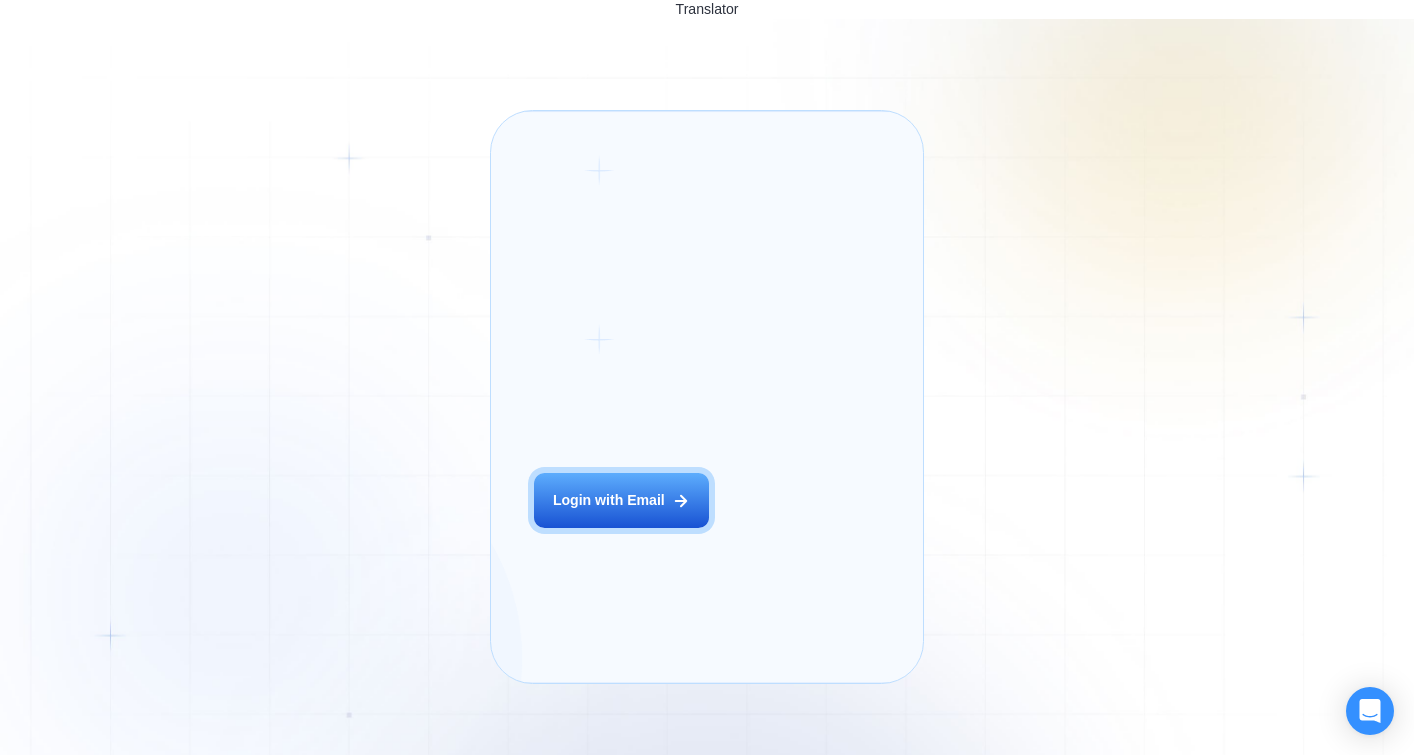 scroll, scrollTop: 0, scrollLeft: 0, axis: both 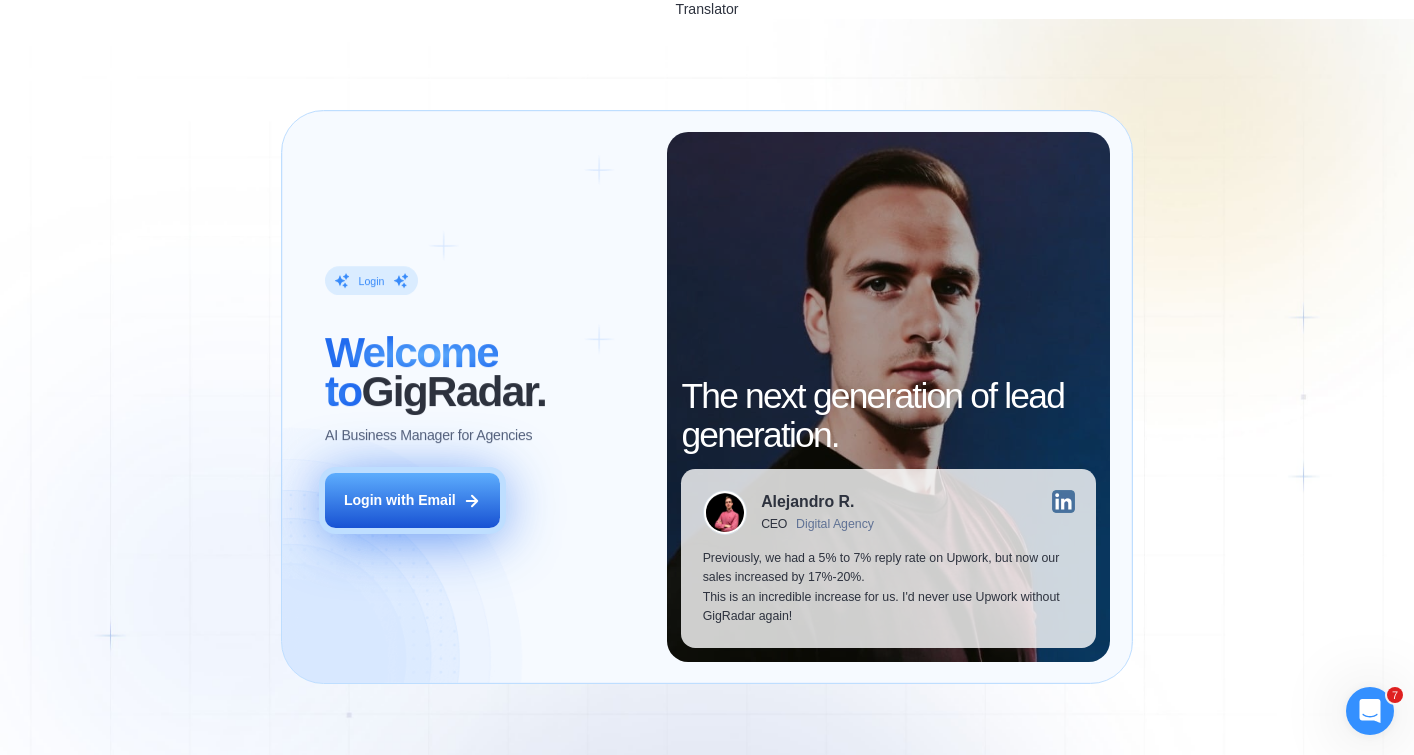 click on "Login with Email" at bounding box center (412, 500) 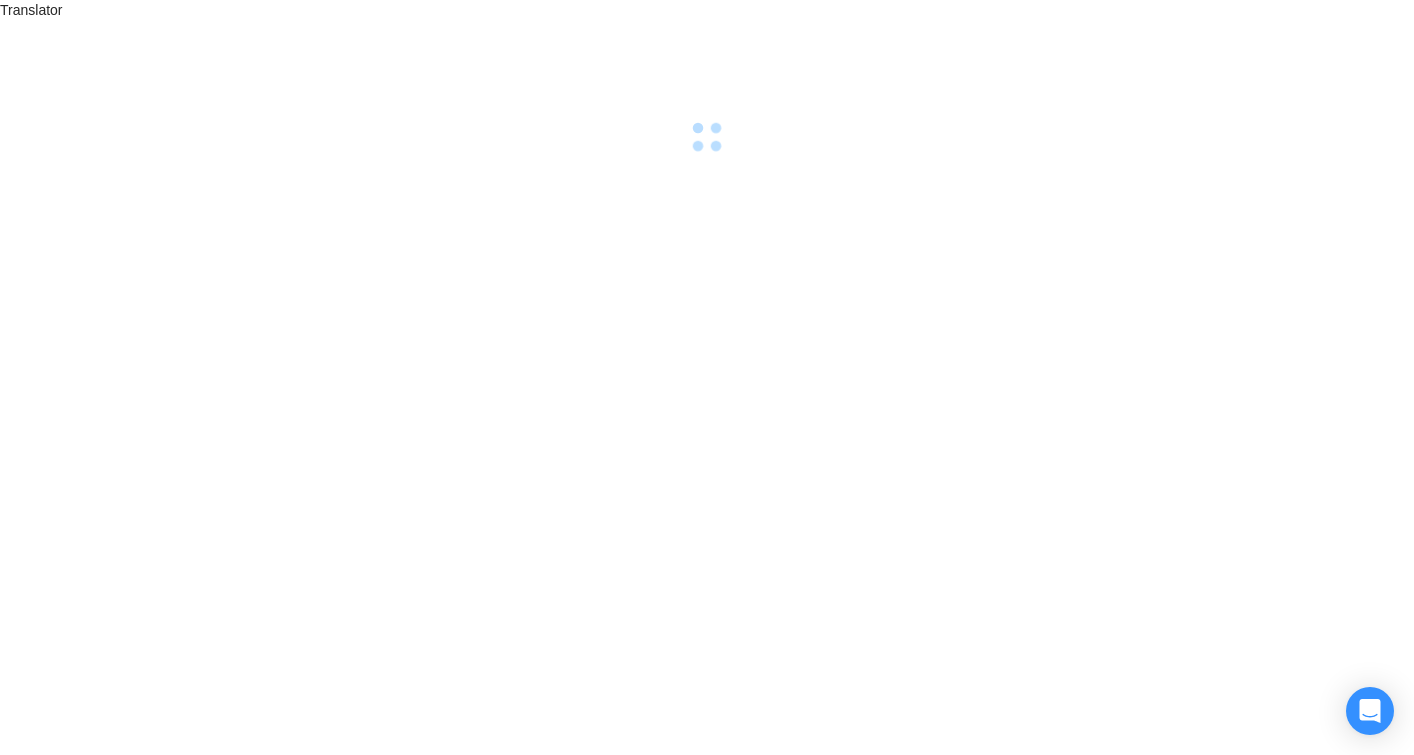 scroll, scrollTop: 0, scrollLeft: 0, axis: both 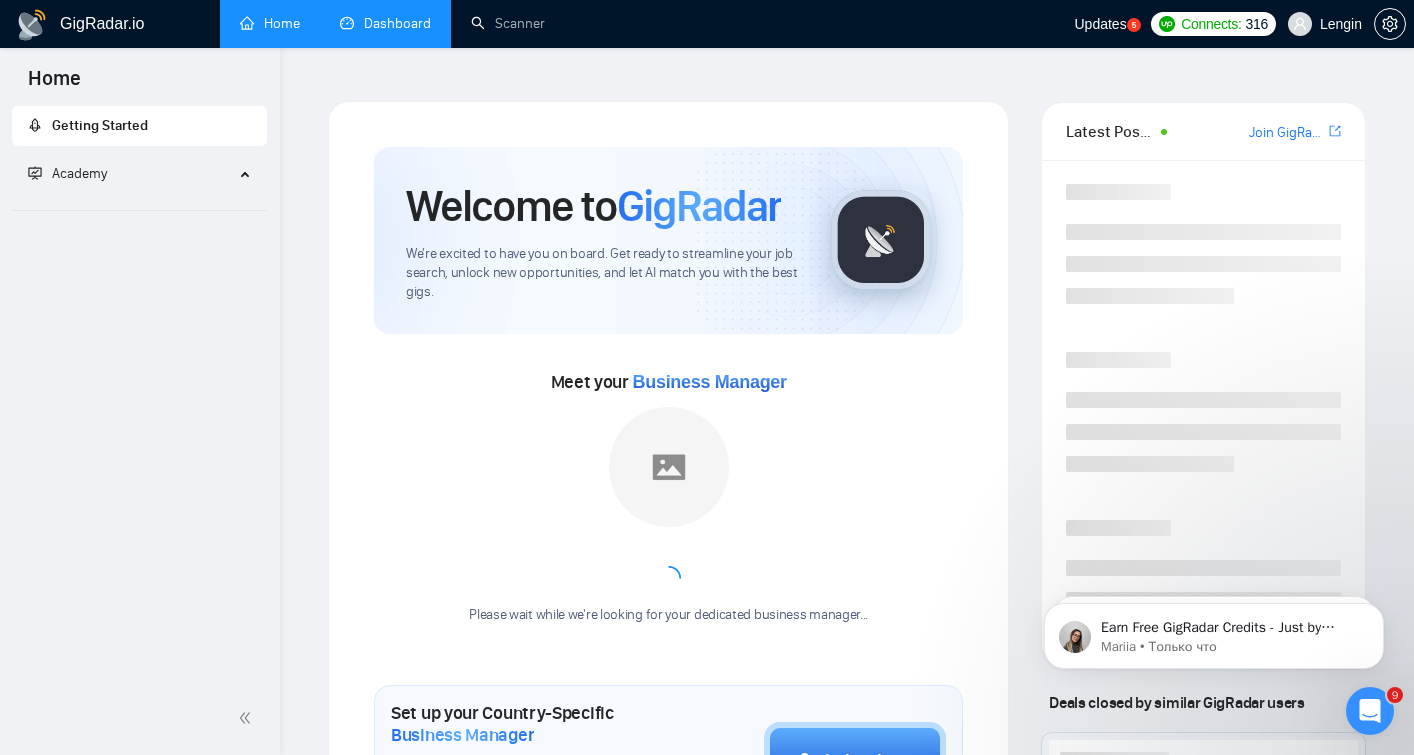 click on "Dashboard" at bounding box center [385, 23] 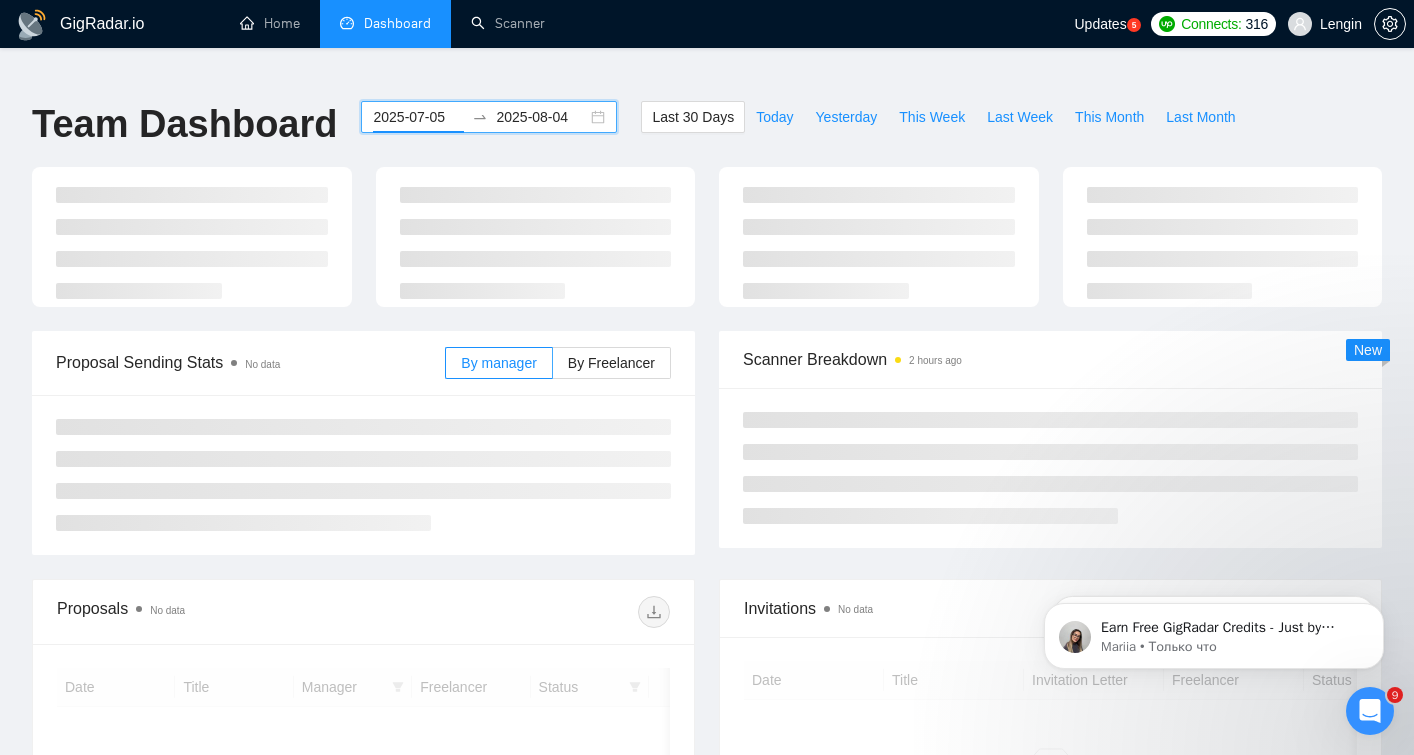 click on "2025-07-05" at bounding box center (418, 117) 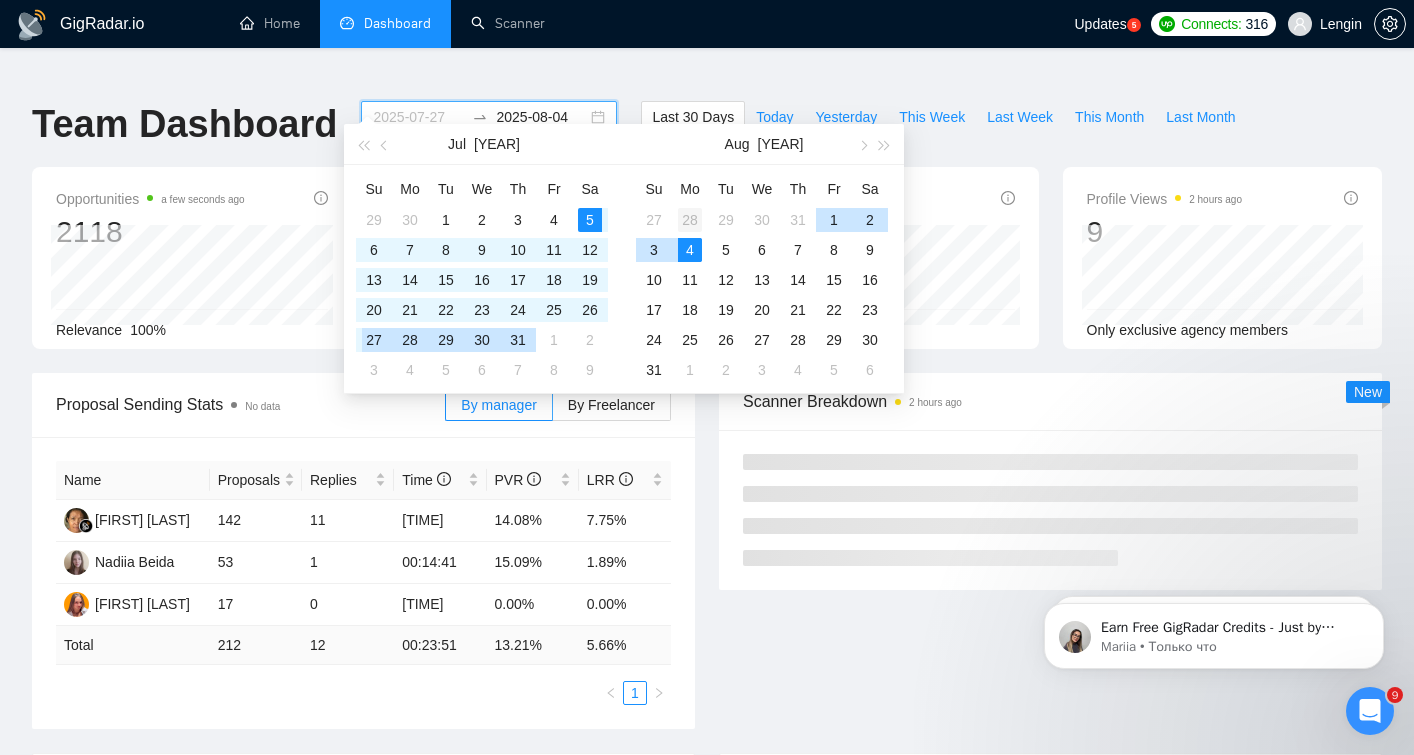 type on "2025-07-28" 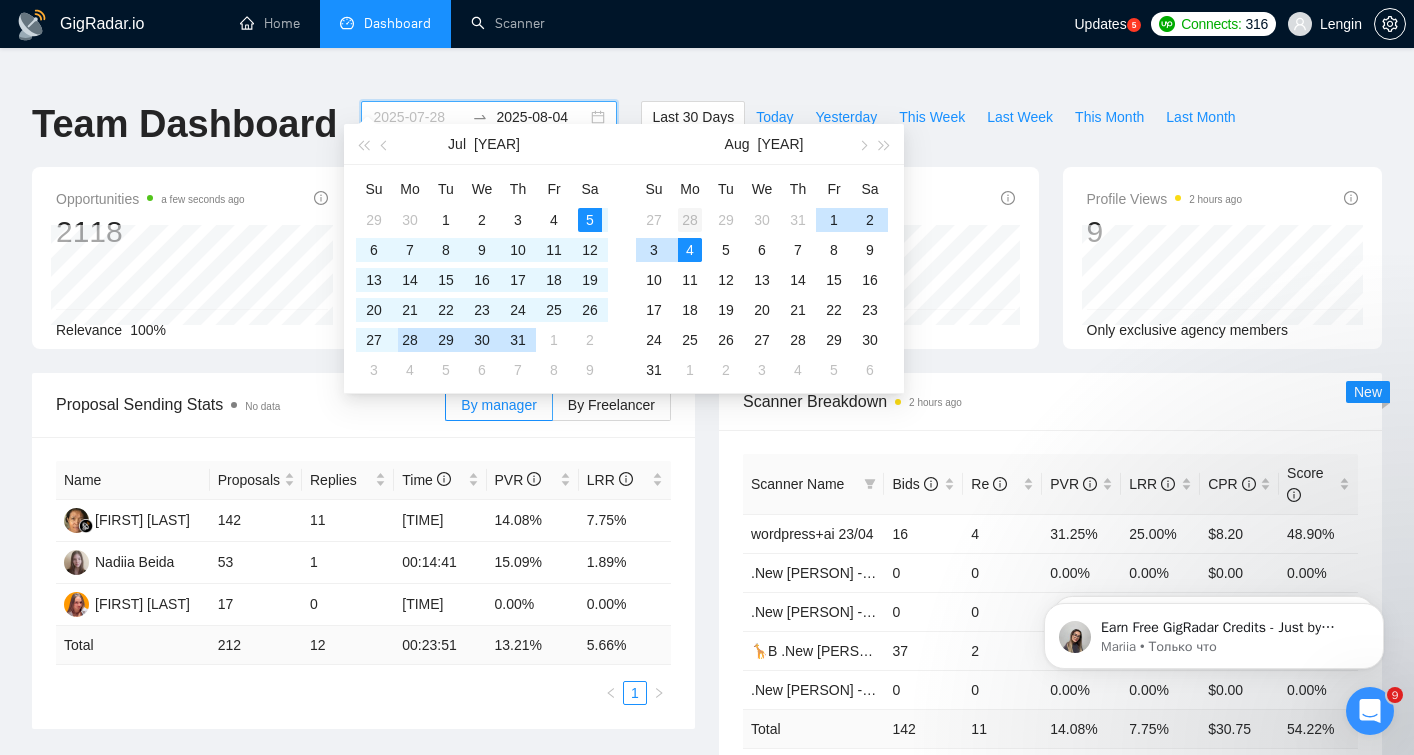 click on "28" at bounding box center [690, 220] 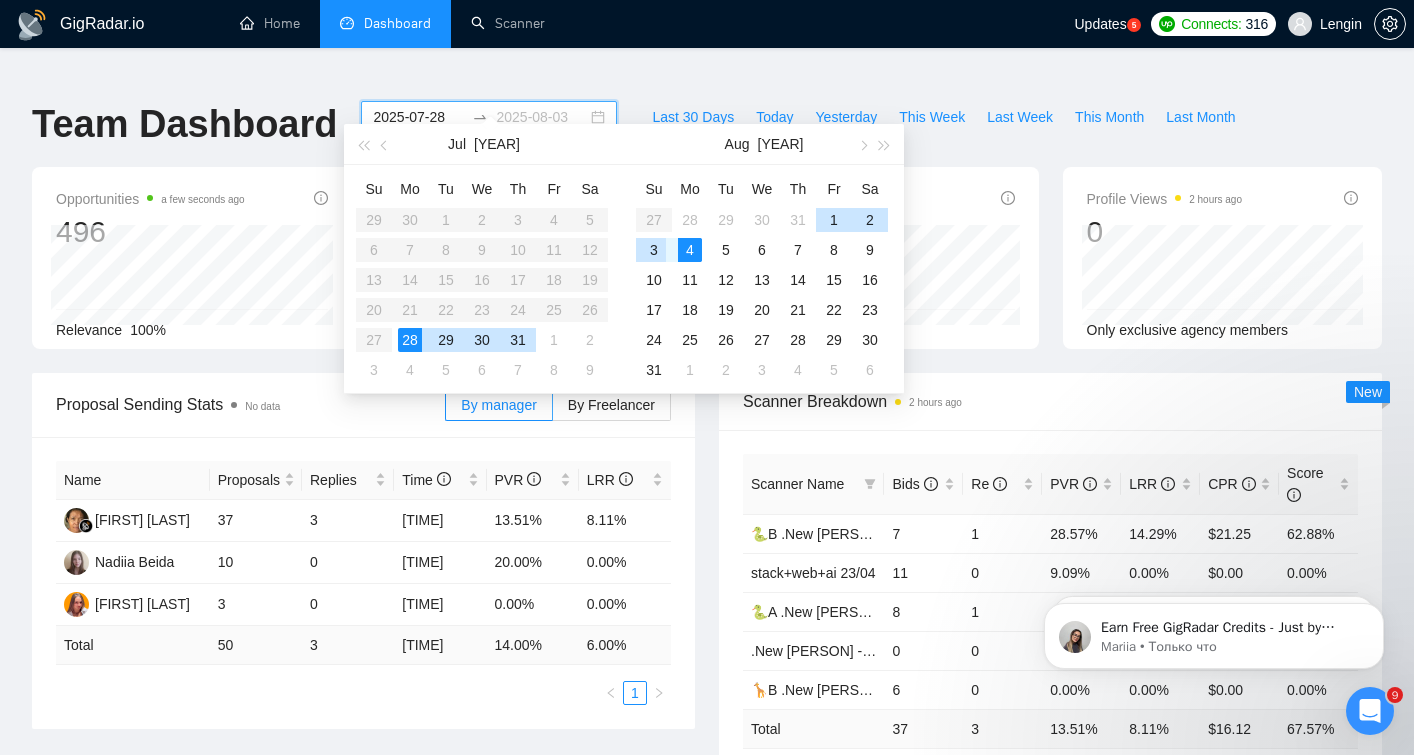 click on "3" at bounding box center (654, 250) 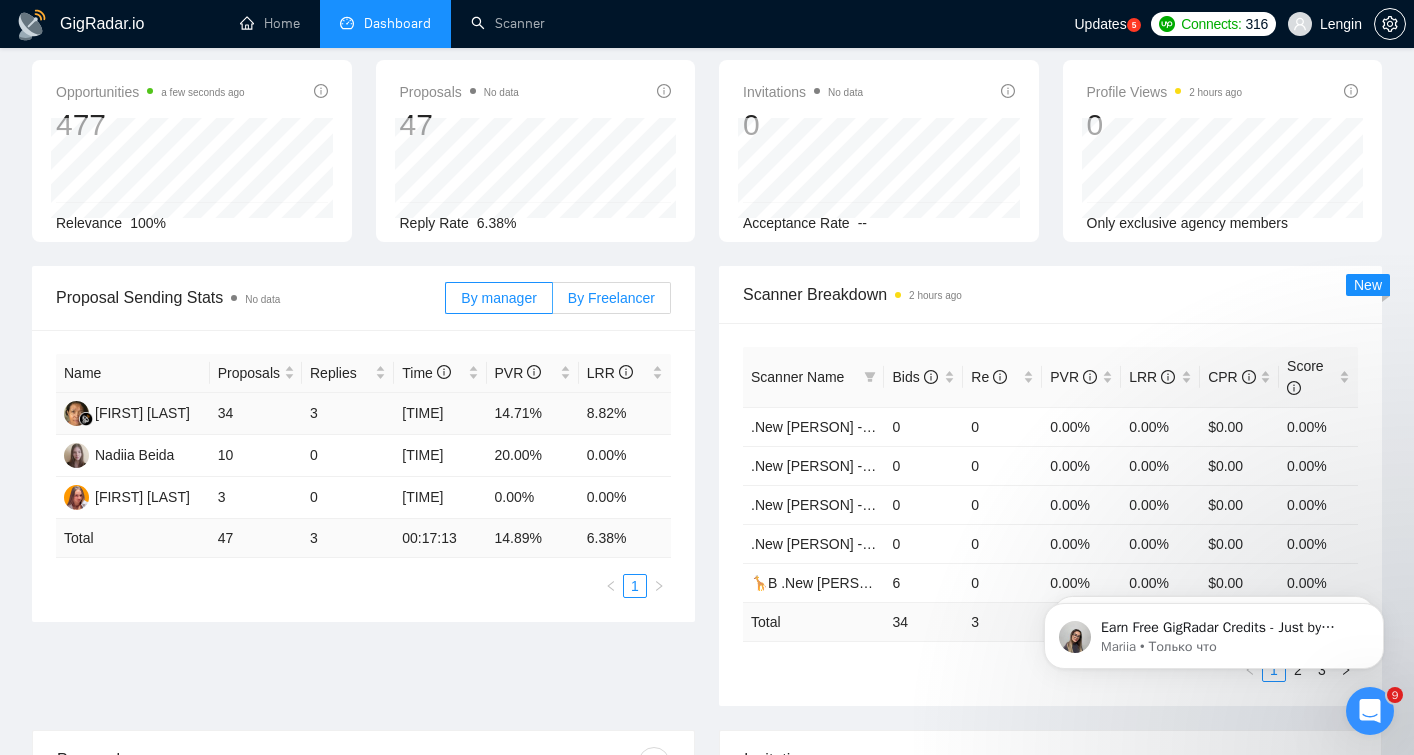 scroll, scrollTop: 120, scrollLeft: 0, axis: vertical 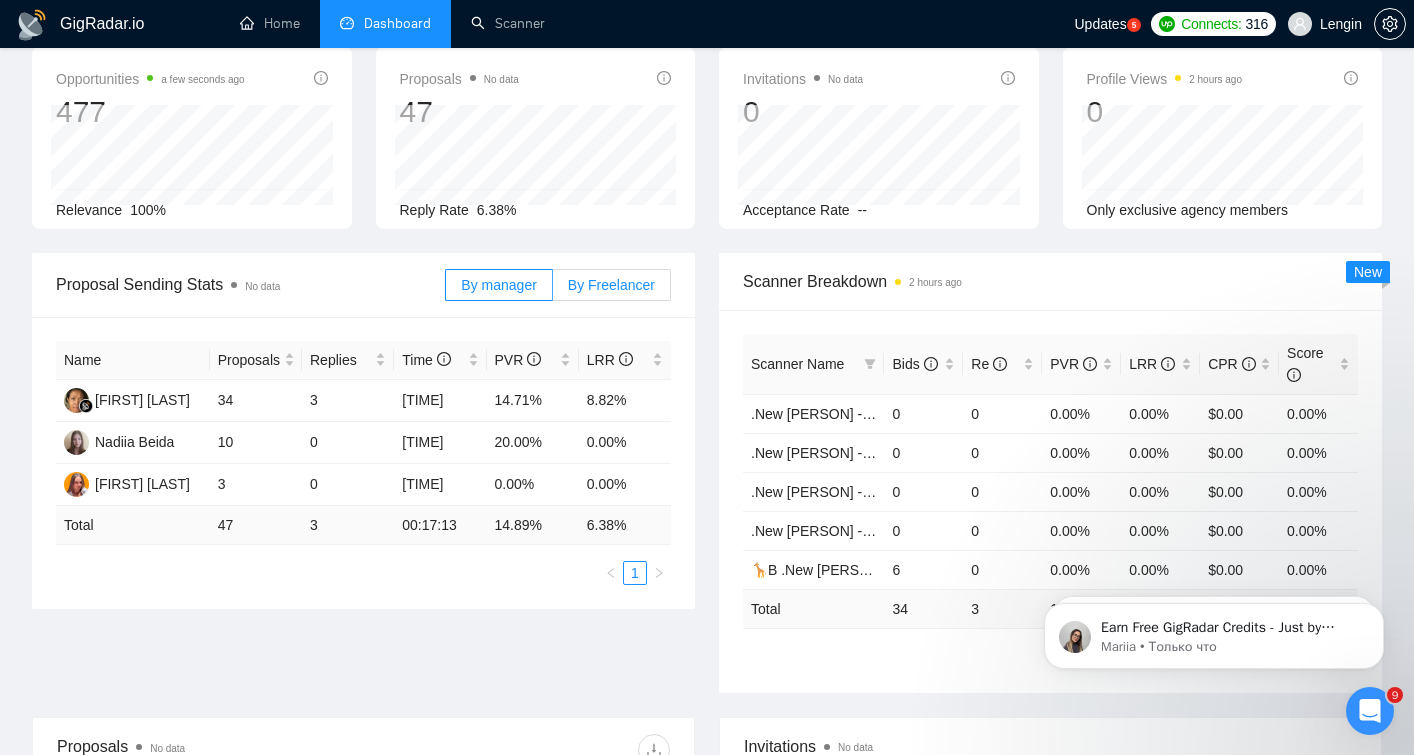click on "By Freelancer" at bounding box center (611, 285) 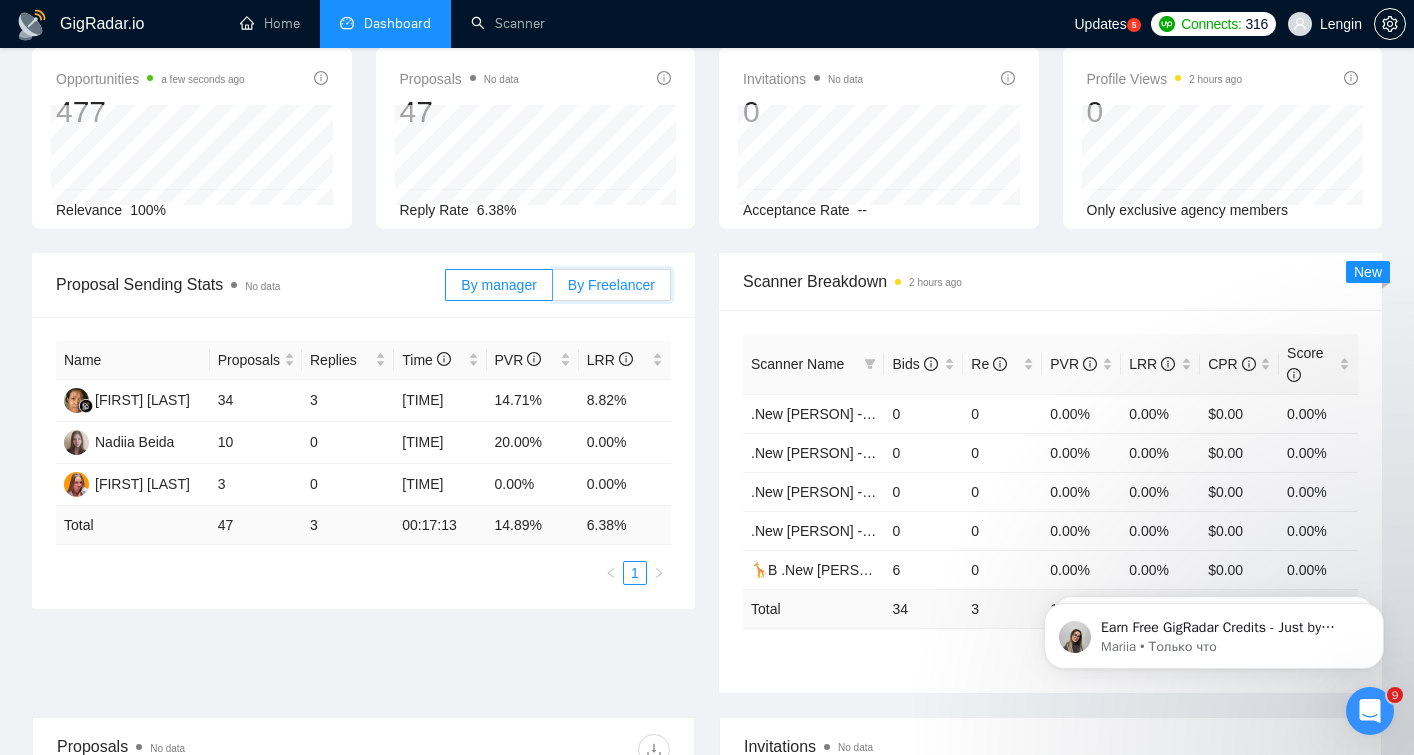 click on "By Freelancer" at bounding box center [553, 290] 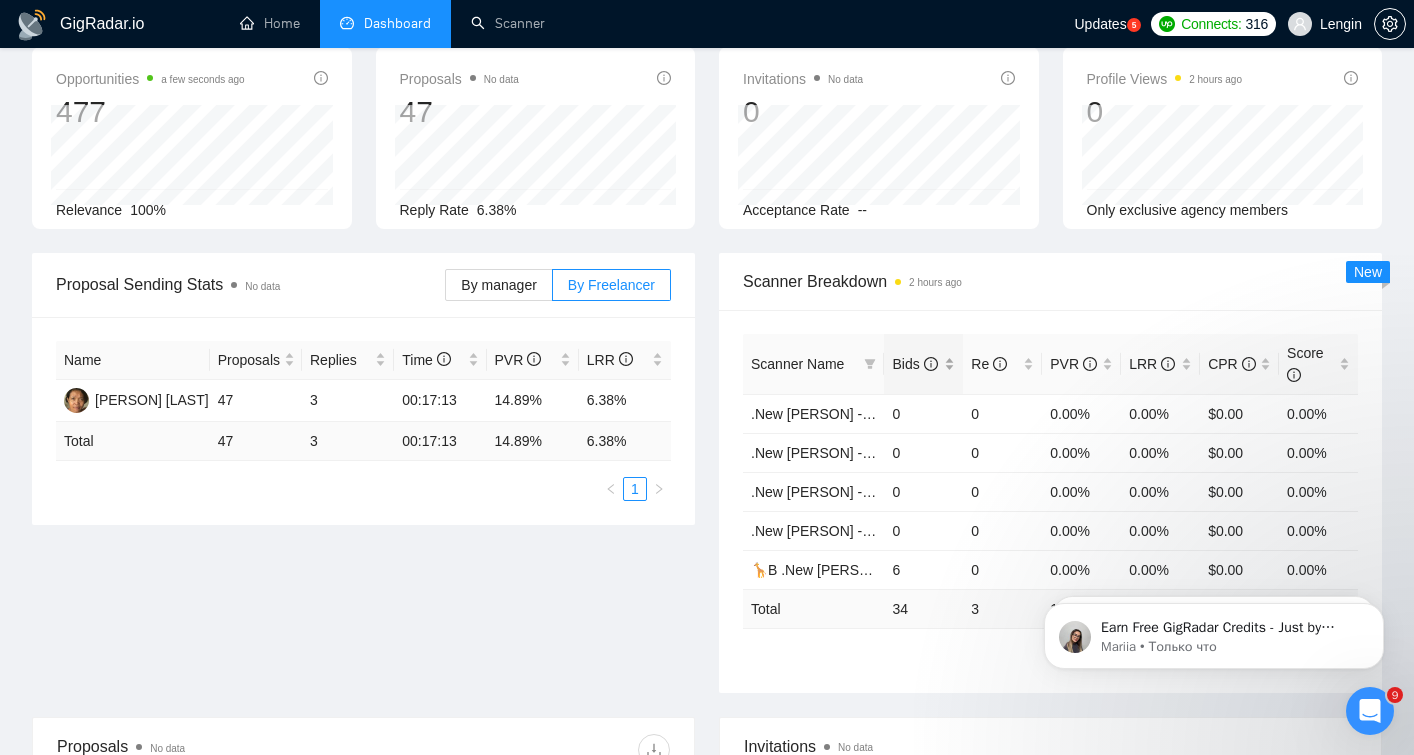 click on "Bids" at bounding box center (923, 364) 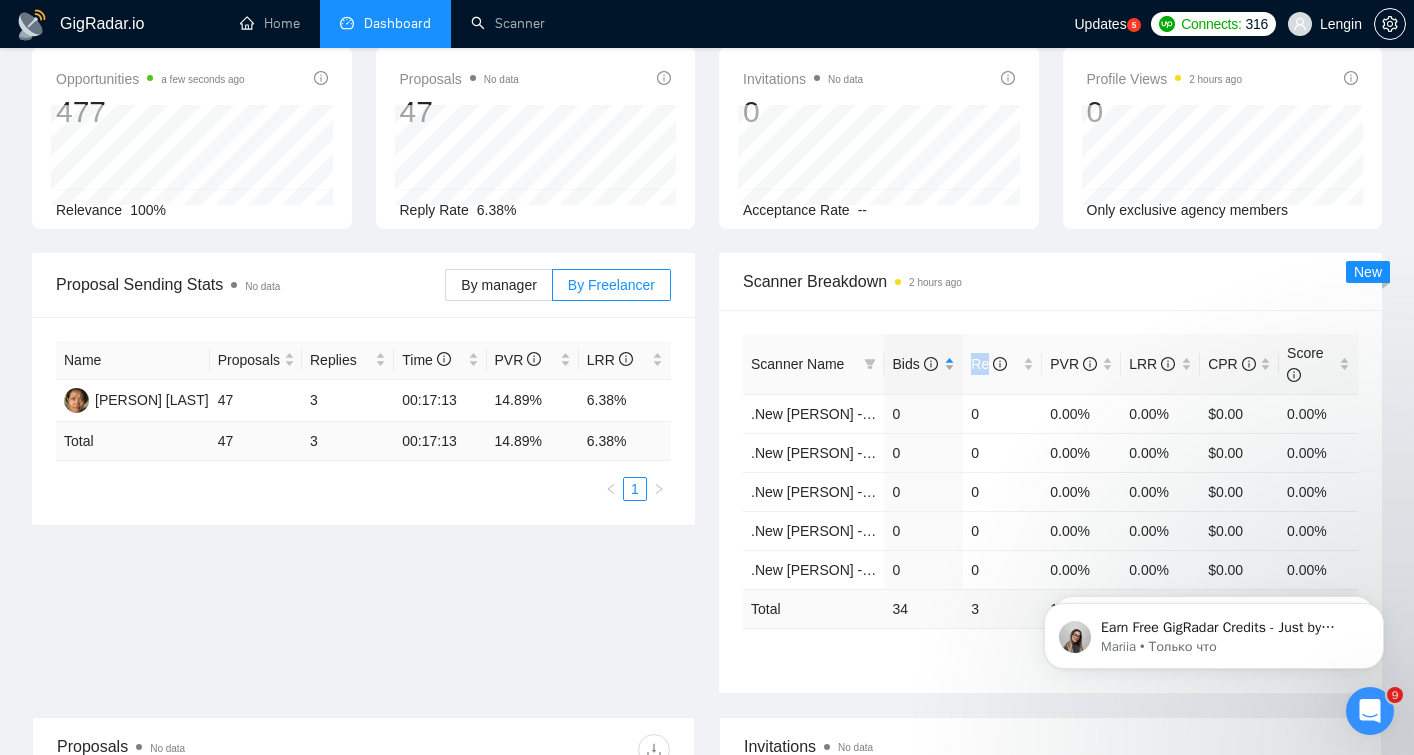 click on "Bids" at bounding box center (923, 364) 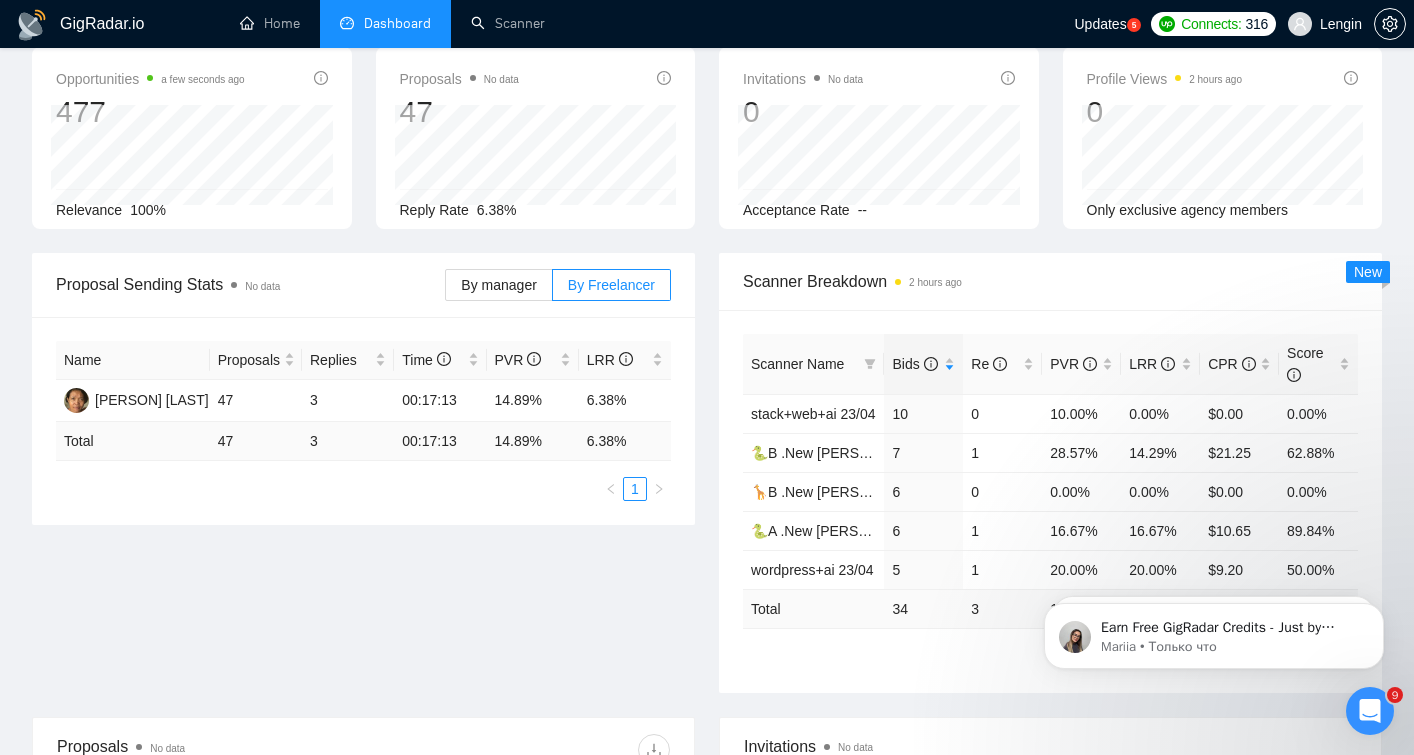 click on "Scanner Name Bids   Re   PVR   LRR   CPR   Score   stack+web+ai 23/04 10 0 10.00% 0.00% $0.00 0.00% 🐍B .New [PERSON] - Wordpress short 23/04 7 1 28.57% 14.29% $21.25 62.88% 🦒B .New [PERSON] - ReactJS/NextJS rel exp 23/04 6 0 0.00% 0.00% $0.00 0.00% 🐍A .New [PERSON] call or chat 30%view 0 reply 23/04 6 1 16.67% 16.67% $10.65 89.84% wordpress+ai 23/04 5 1 20.00% 20.00% $9.20 50.00% Total 34 3 14.71 % 8.82 % $ 13.70 67.57 % 1 2 3" at bounding box center (1050, 501) 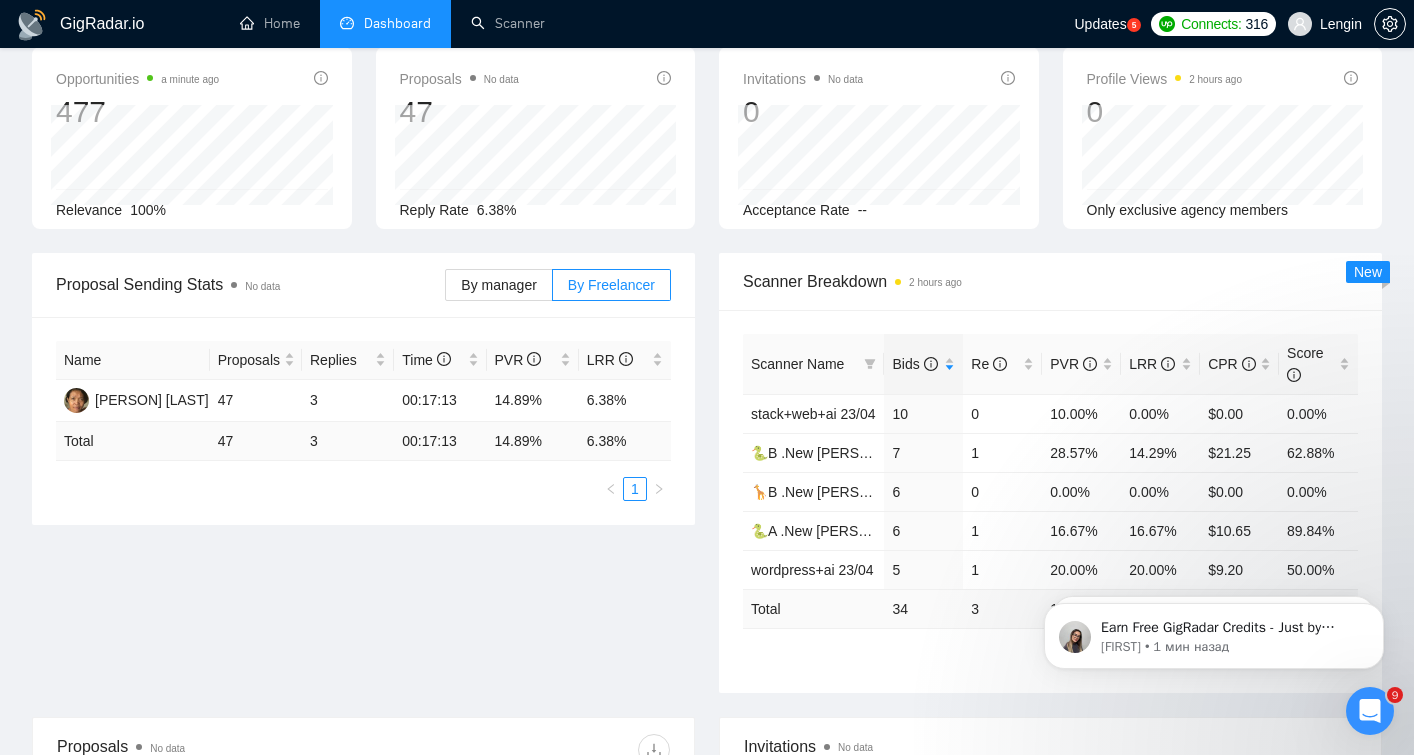 scroll, scrollTop: 0, scrollLeft: 0, axis: both 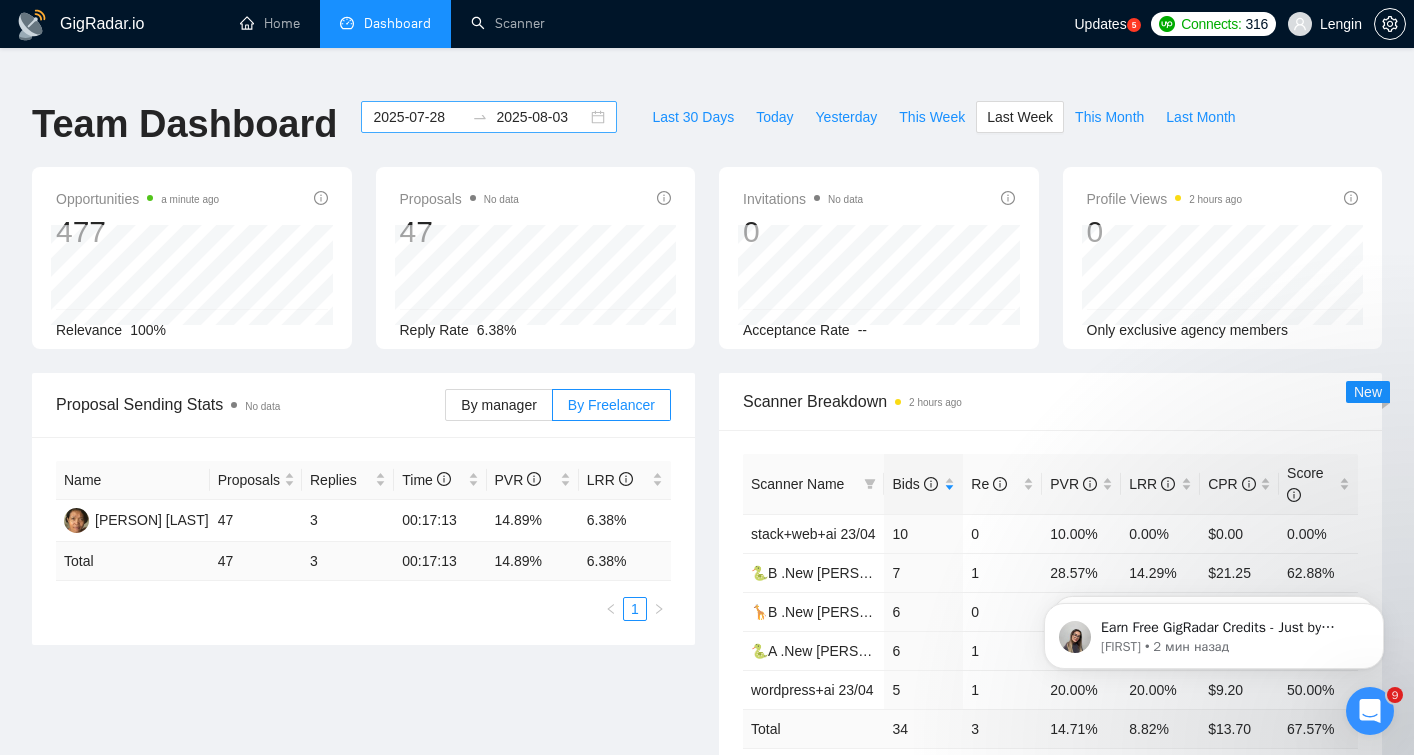 click on "2025-08-03" at bounding box center (541, 117) 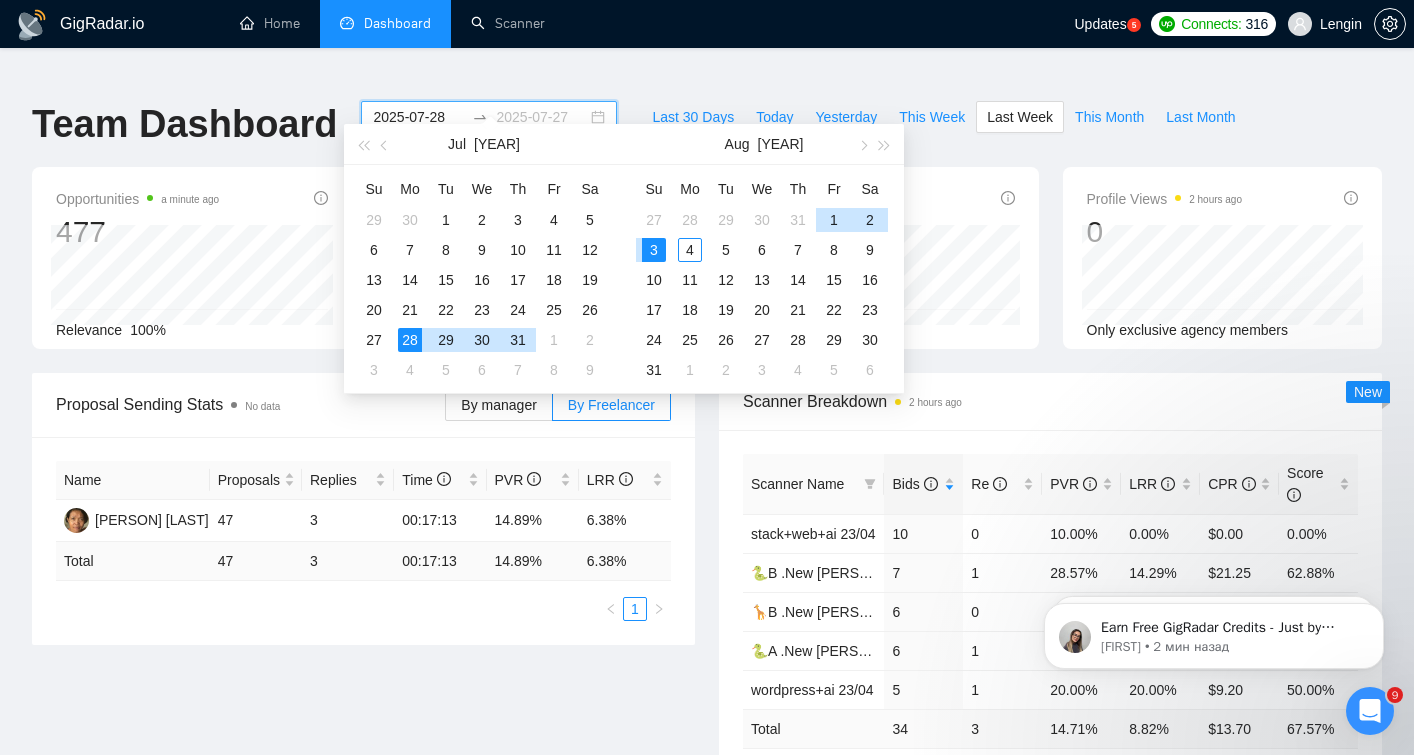 type on "2025-08-03" 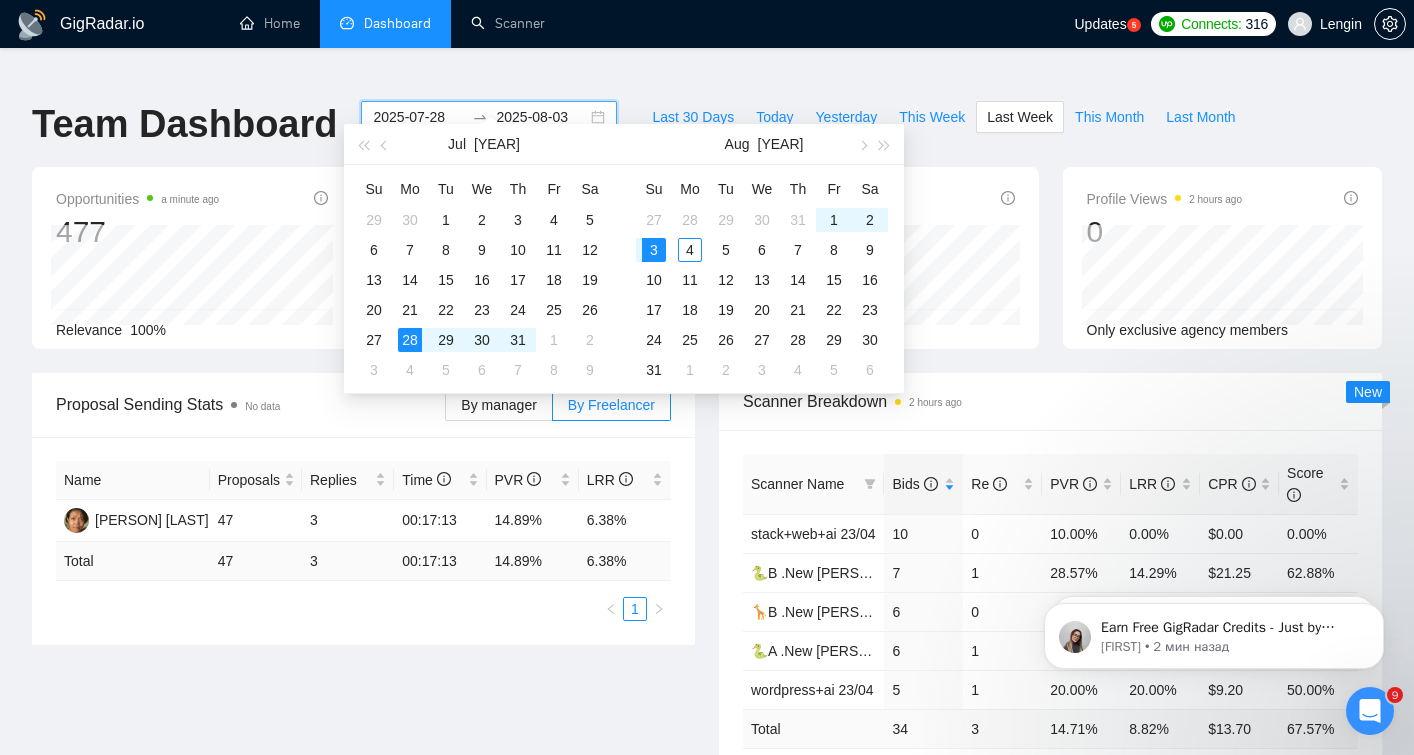 click on "GigRadar.io Home Dashboard Scanner Updates
5
Connects: 316 Lengin Team Dashboard 2025-07-28 2025-08-03 Last 30 Days Today Yesterday This Week Last Week This Month Last Month Opportunities a minute ago 477   Relevance 100% Proposals No data 47   Reply Rate 6.38% Invitations No data 0   2025-07-30
2025-07-30 0 Acceptance Rate -- Profile Views 2 hours ago 0   Only exclusive agency members Proposal Sending Stats No data By manager By Freelancer Name Proposals Replies Time   PVR   LRR   [PERSON] [LAST] 47 3 00:17:13 14.89% 6.38% Total 47 3 00:17:13 14.89 % 6.38 % 1 Scanner Breakdown 2 hours ago Scanner Name Bids   Re   PVR   LRR   CPR   Score   stack+web+ai 23/04 10 0 10.00% 0.00% $0.00 0.00% 🐍B .New [PERSON] - Wordpress short 23/04 7 1 28.57% 14.29% $21.25 62.88% 🦒B .New [PERSON] - ReactJS/NextJS rel exp 23/04 6 0 0.00% 0.00% $0.00 0.00% 🐍A .New [PERSON] call or chat 30%view 0 reply 23/04 6 1 16.67% 16.67% $10.65 89.84% wordpress+ai 23/04 5 1 34" at bounding box center [707, 843] 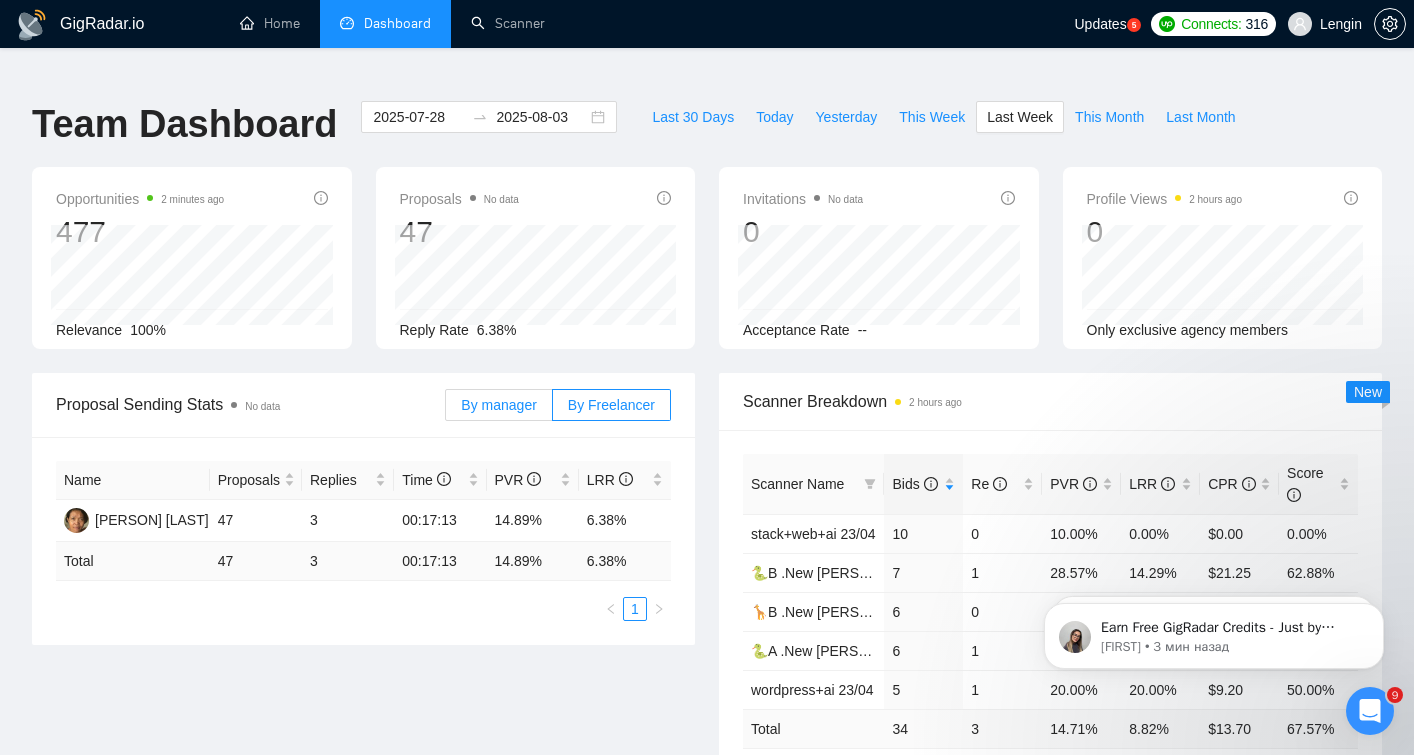 click on "By manager" at bounding box center [498, 405] 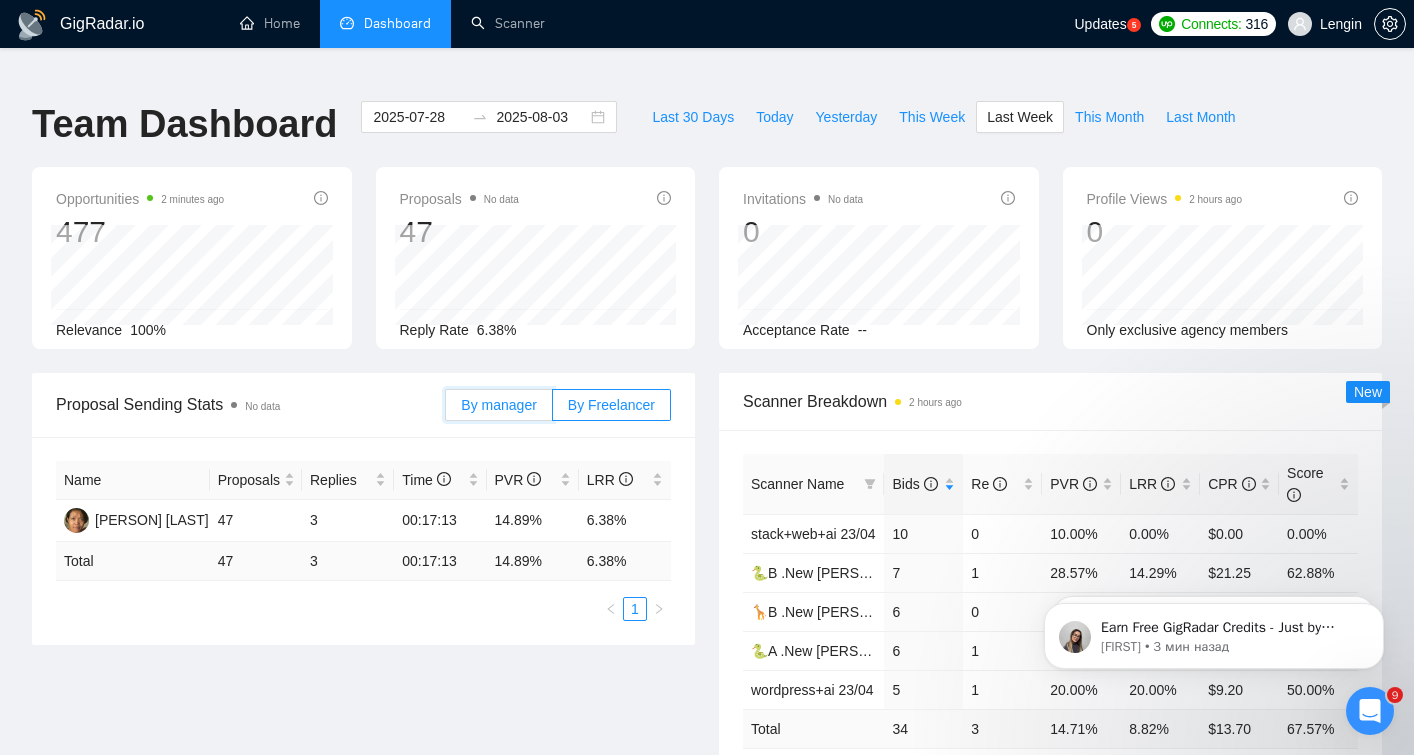 click on "By manager" at bounding box center [446, 410] 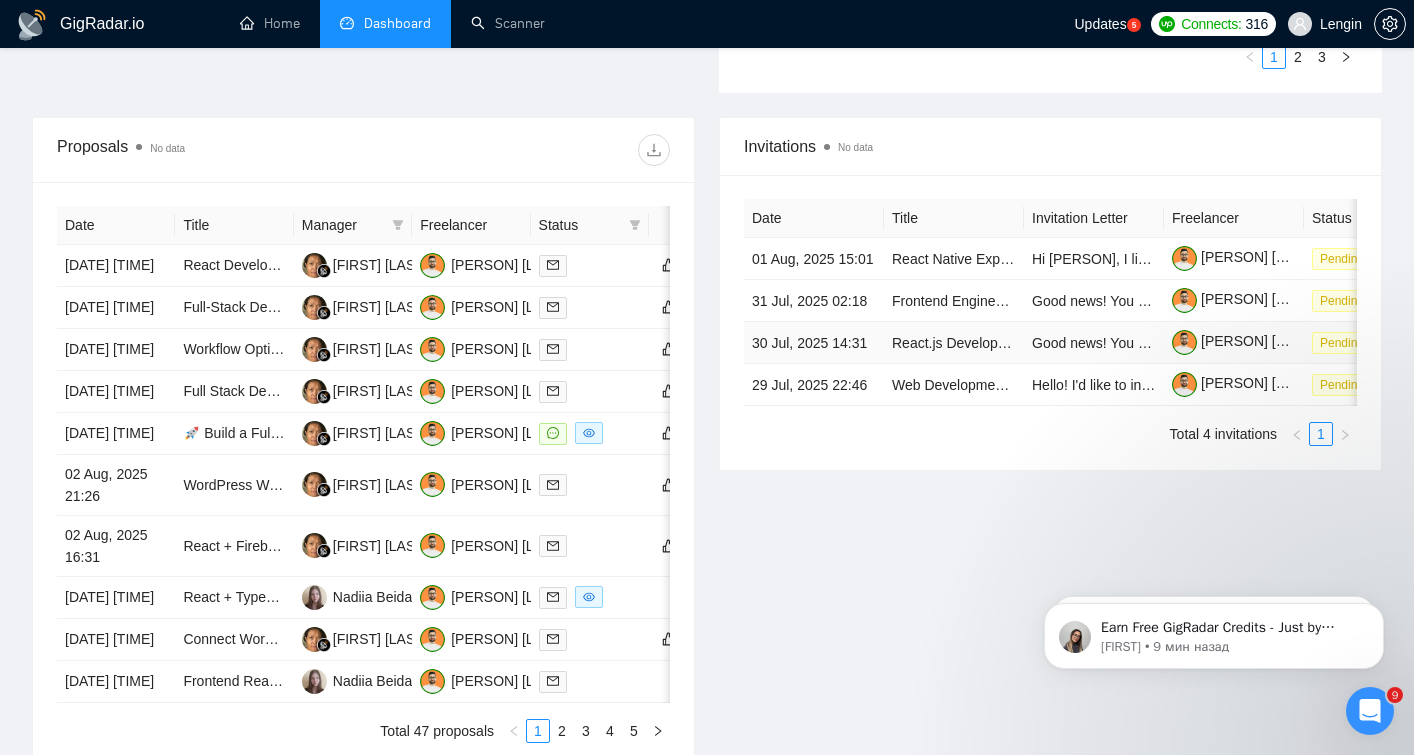 scroll, scrollTop: 716, scrollLeft: 0, axis: vertical 